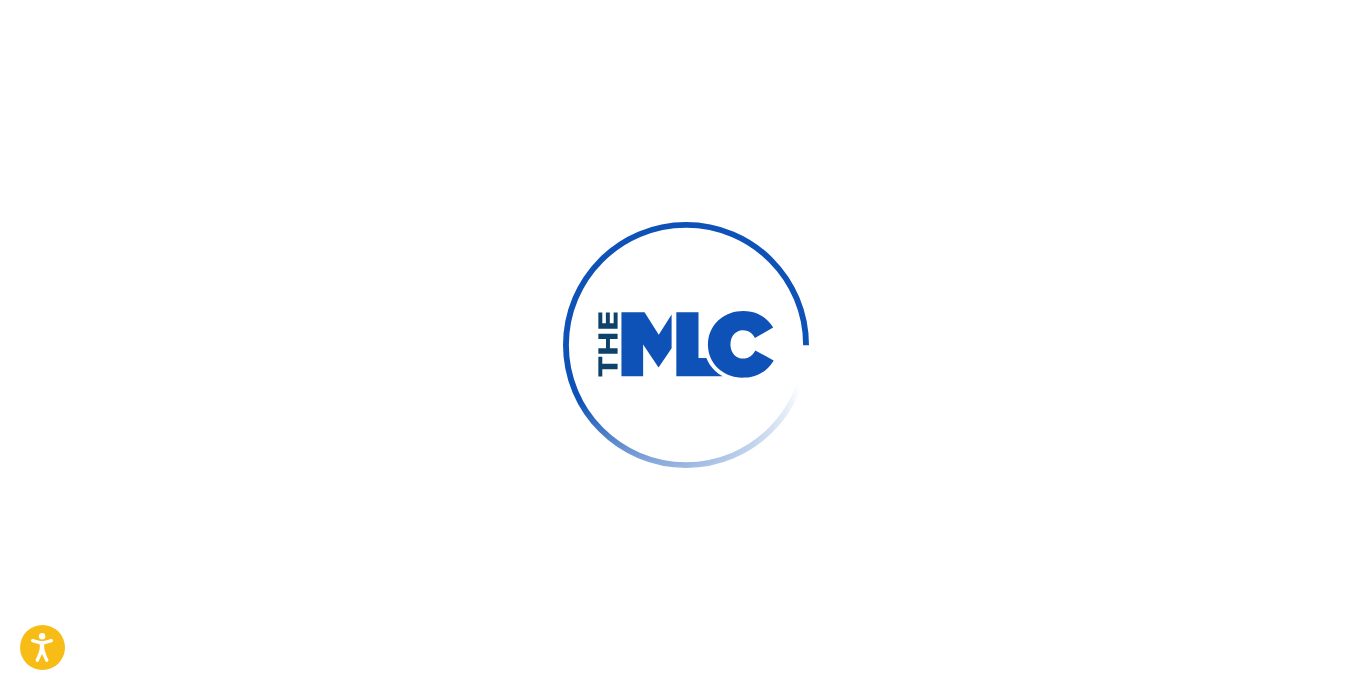 scroll, scrollTop: 0, scrollLeft: 0, axis: both 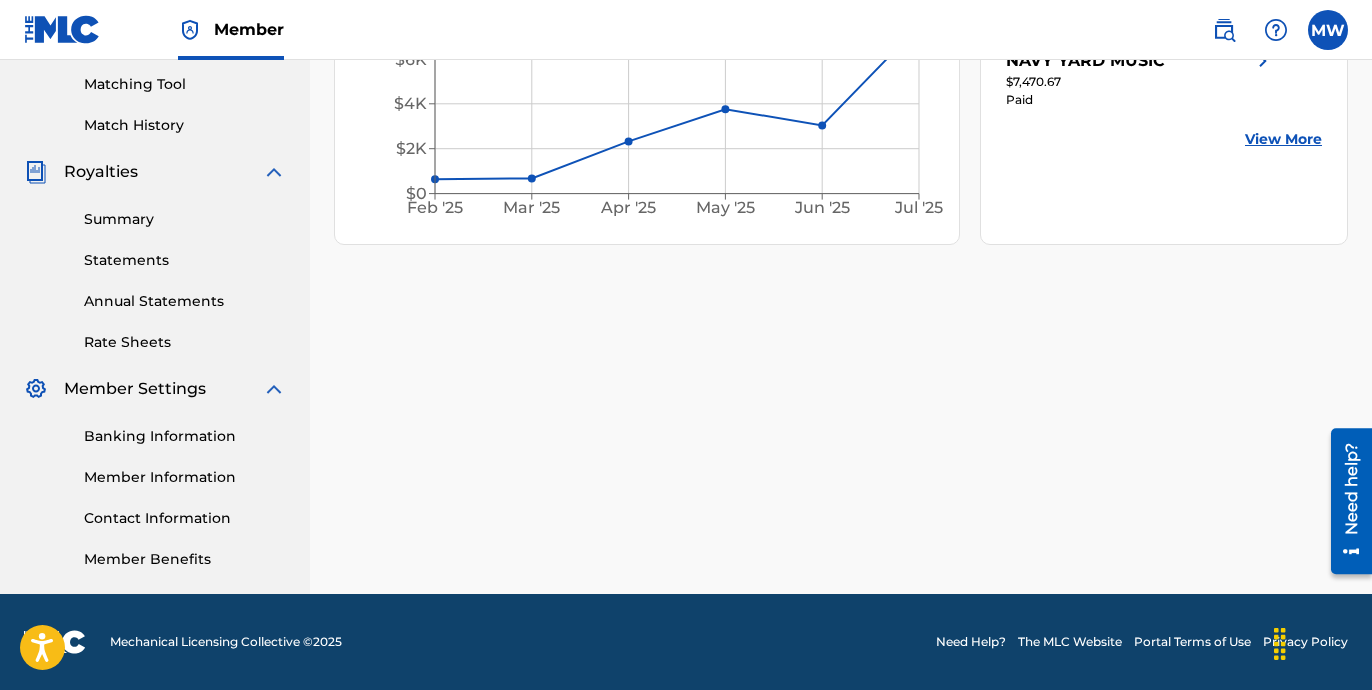 click on "Member Information" at bounding box center [185, 477] 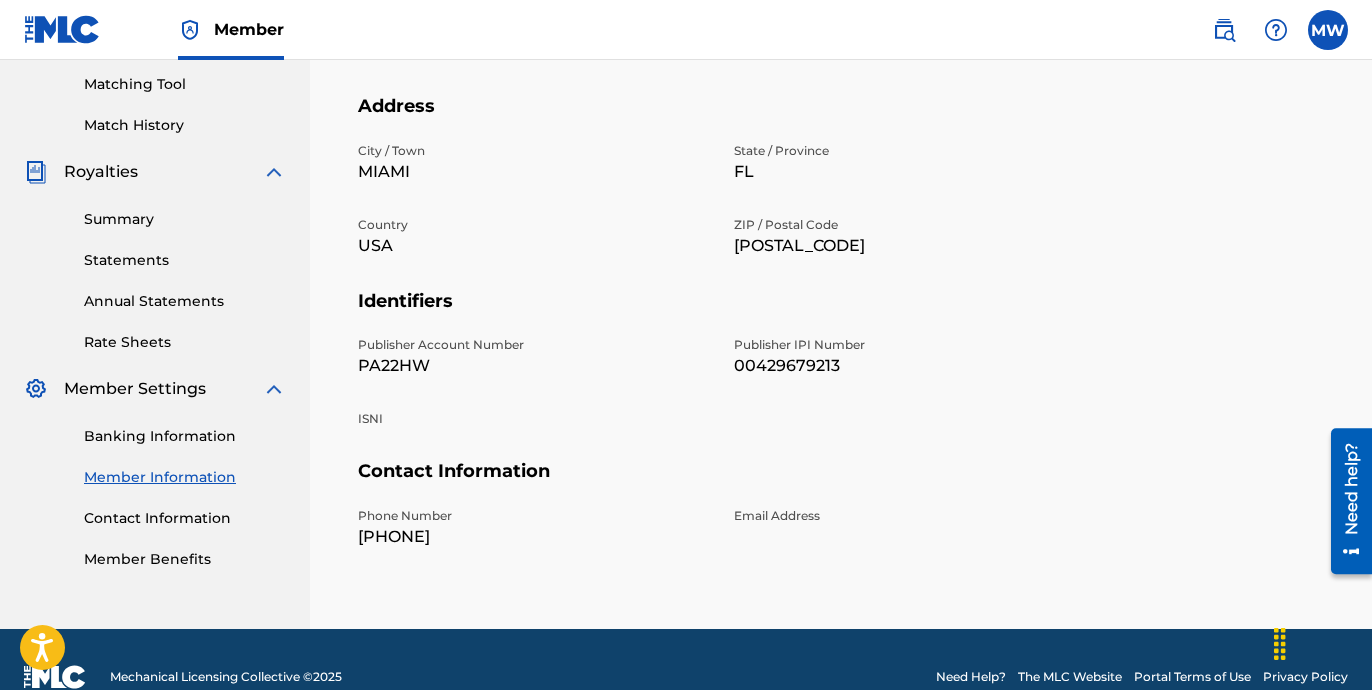 scroll, scrollTop: 0, scrollLeft: 0, axis: both 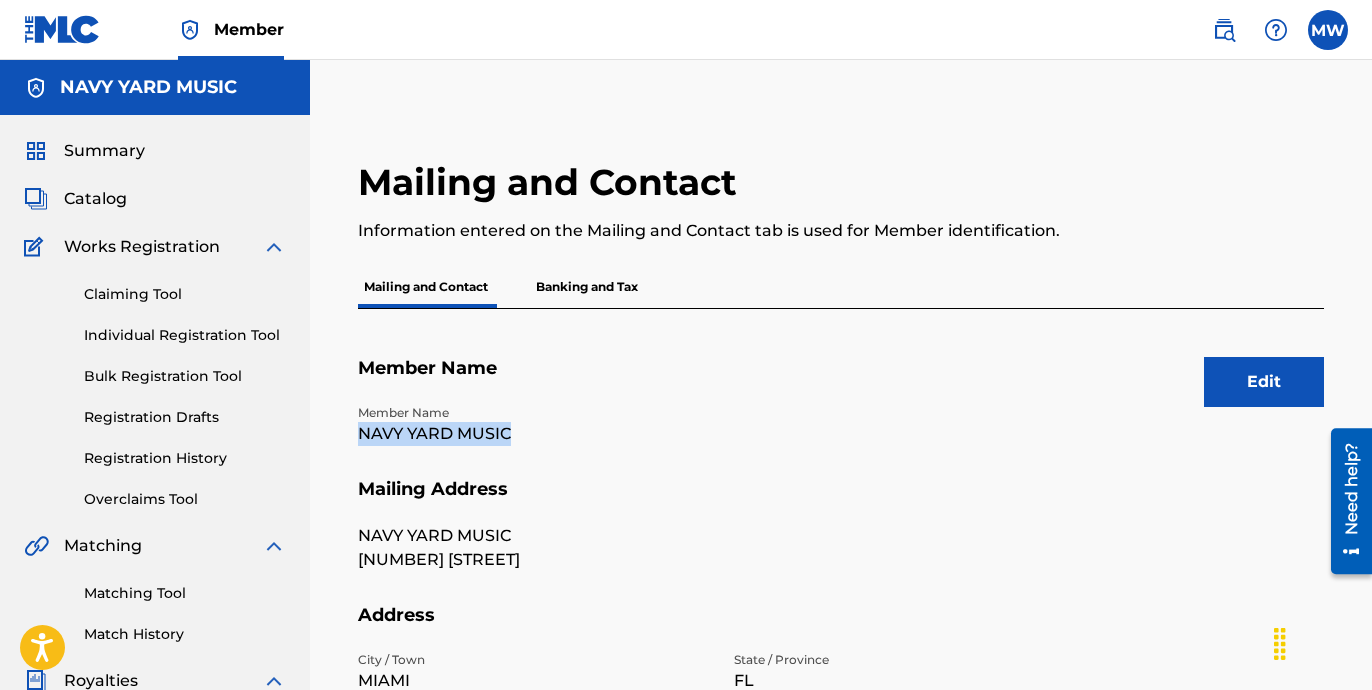 drag, startPoint x: 519, startPoint y: 430, endPoint x: 363, endPoint y: 430, distance: 156 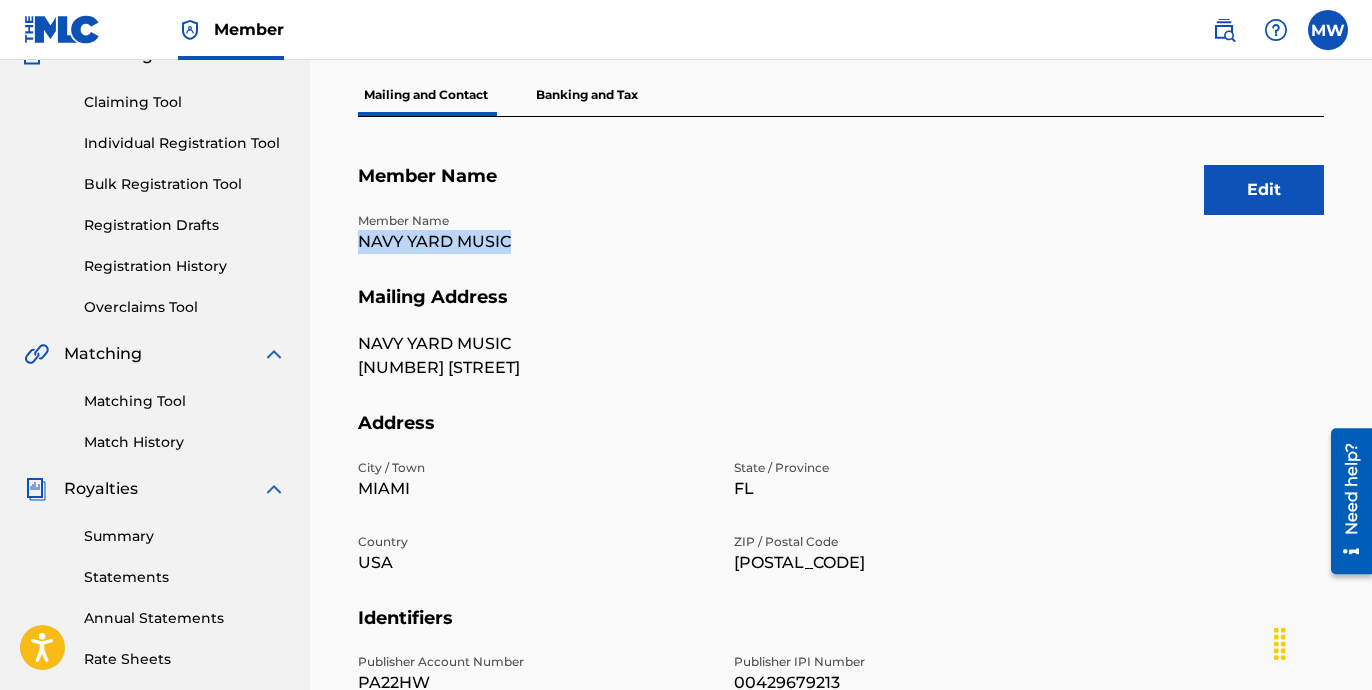 scroll, scrollTop: 288, scrollLeft: 0, axis: vertical 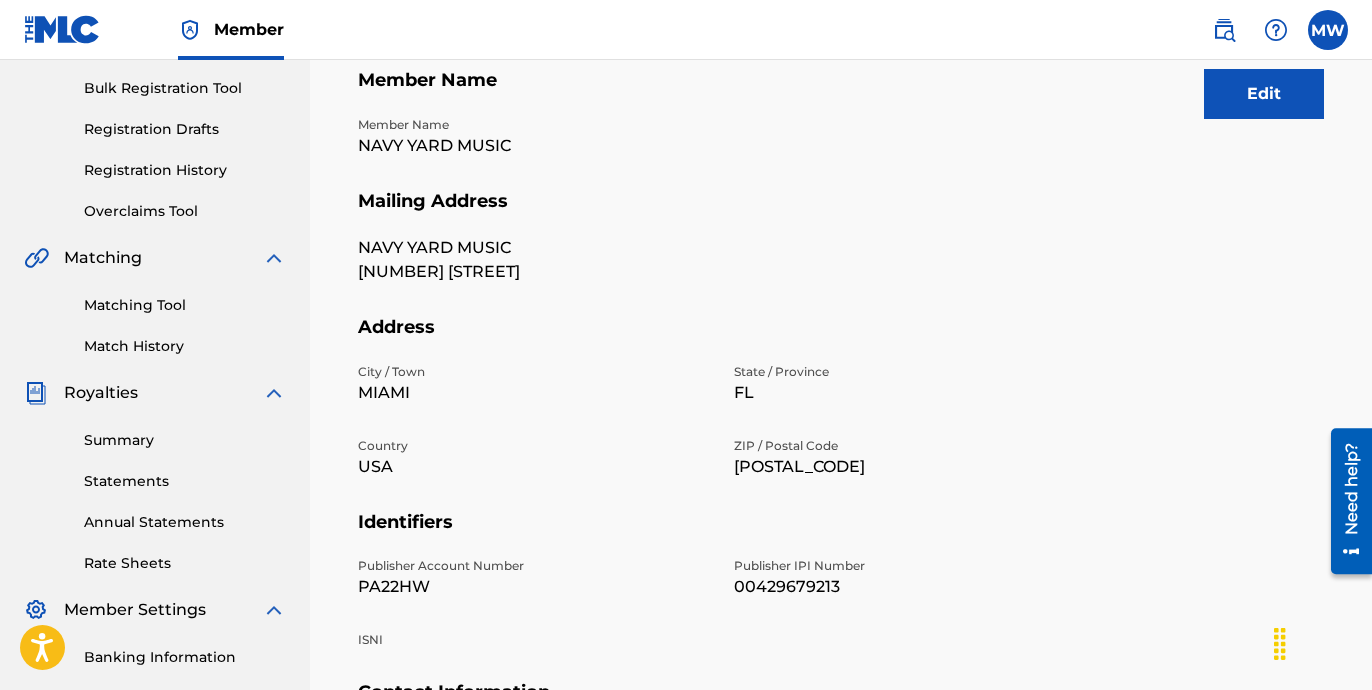 click on "PA22HW" at bounding box center (534, 587) 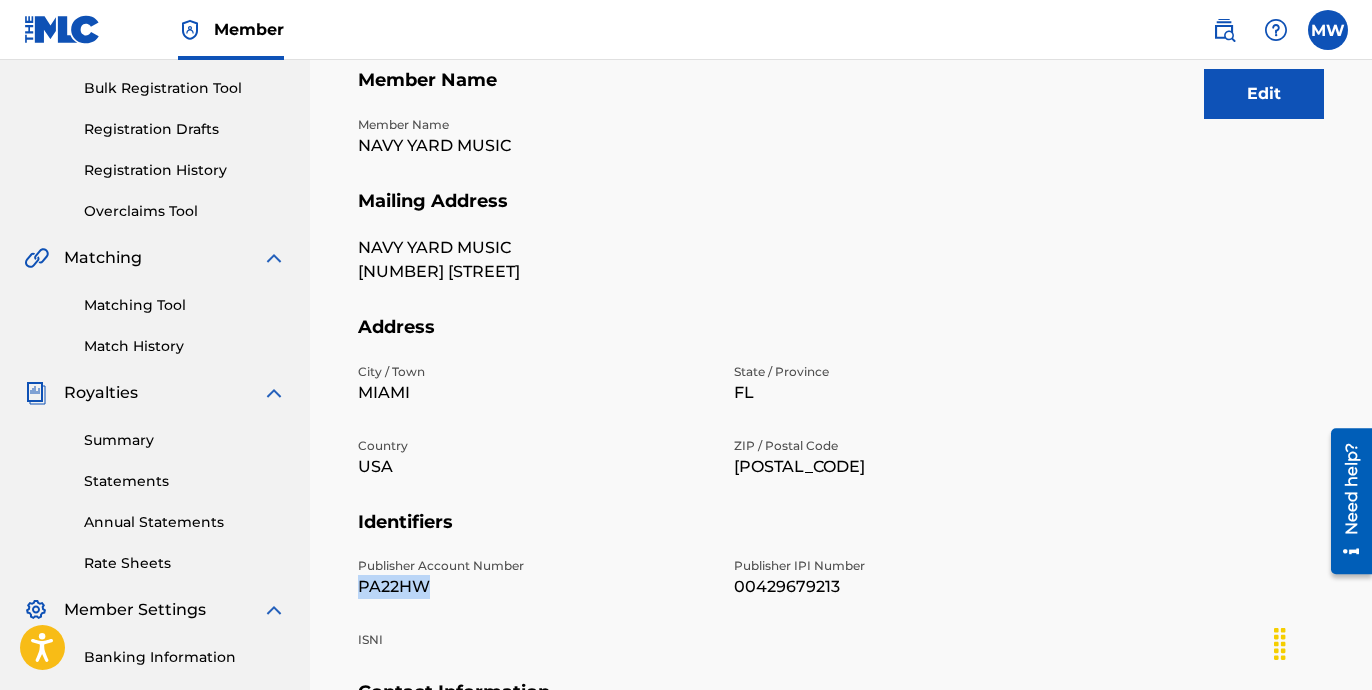 click on "PA22HW" at bounding box center [534, 587] 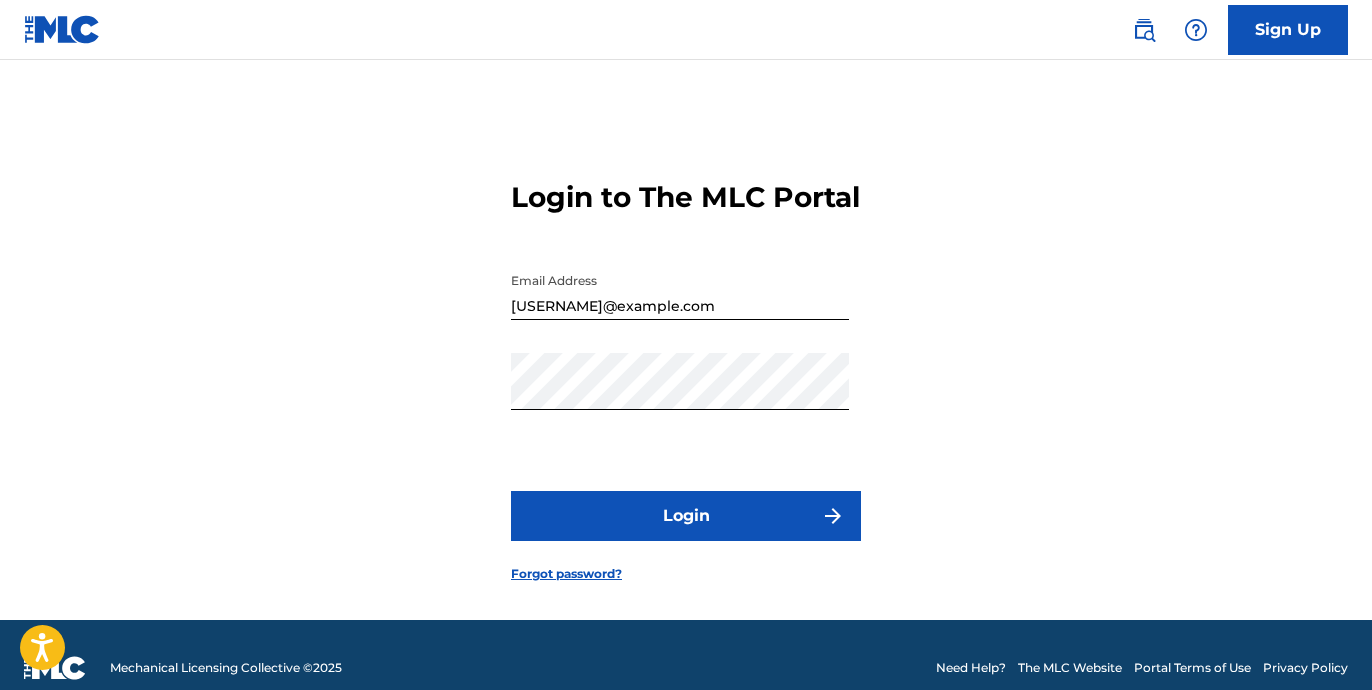 scroll, scrollTop: 0, scrollLeft: 0, axis: both 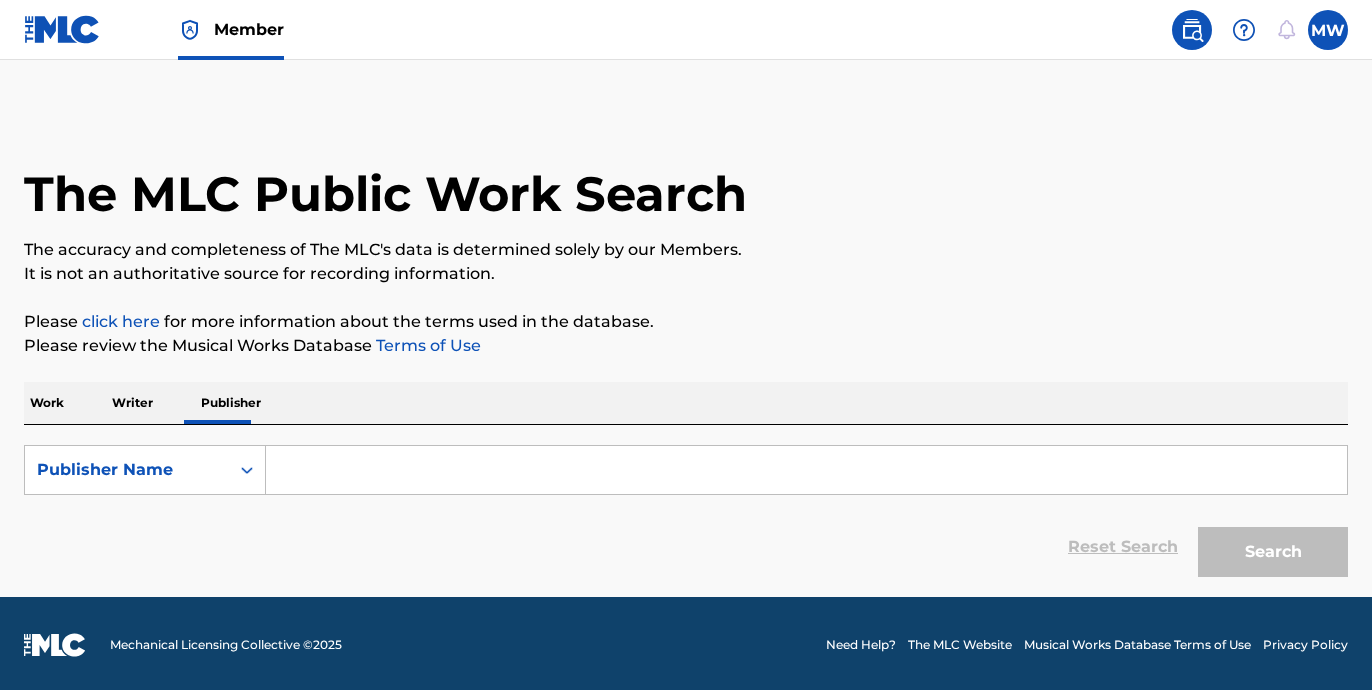 click on "SearchWithCriteriaffeeb58e-4609-4d44-89de-e33fe55718cd Publisher Name Reset Search Search" at bounding box center [686, 506] 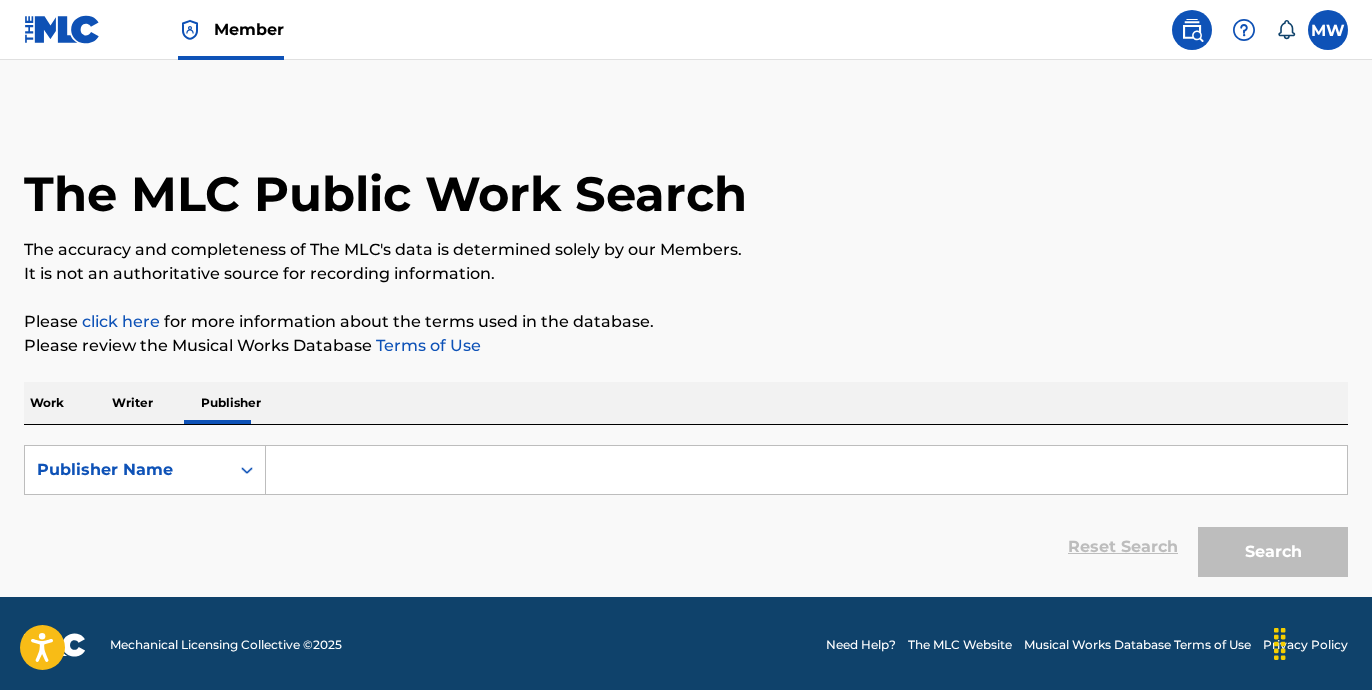 scroll, scrollTop: 0, scrollLeft: 0, axis: both 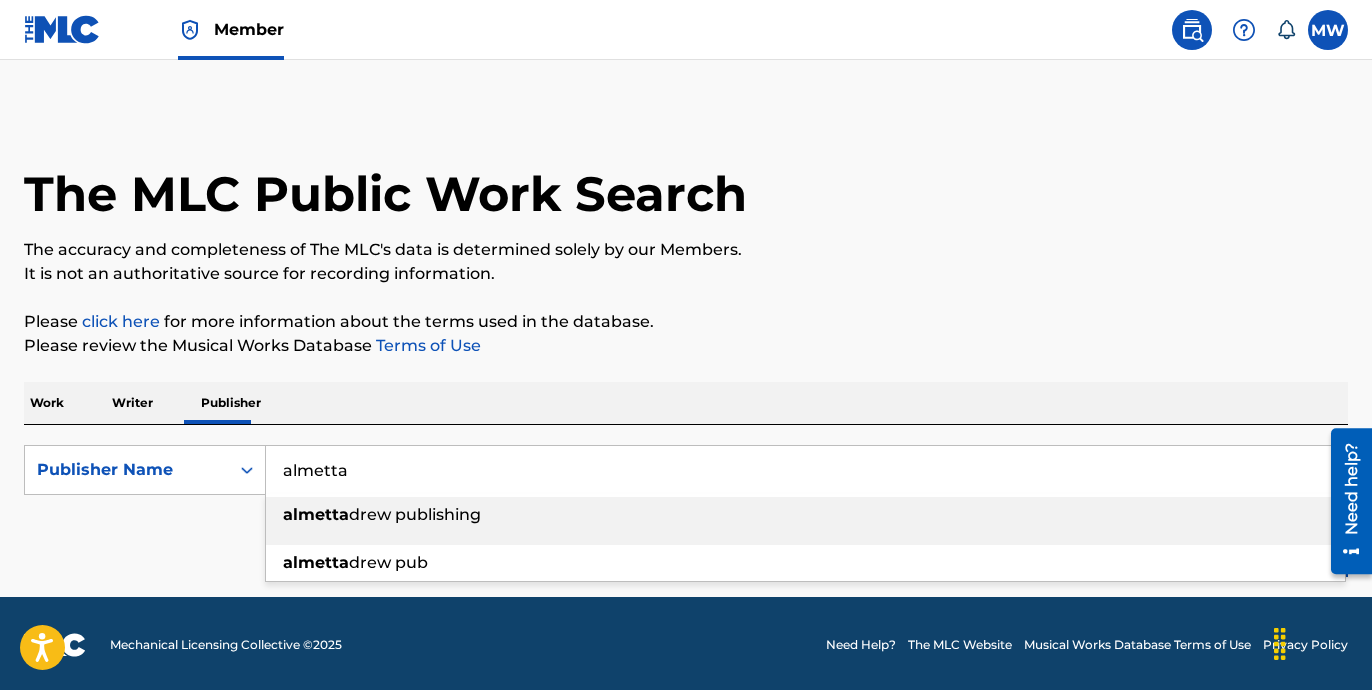 click on "[FIRST] DREW PUBLISHING" at bounding box center (805, 515) 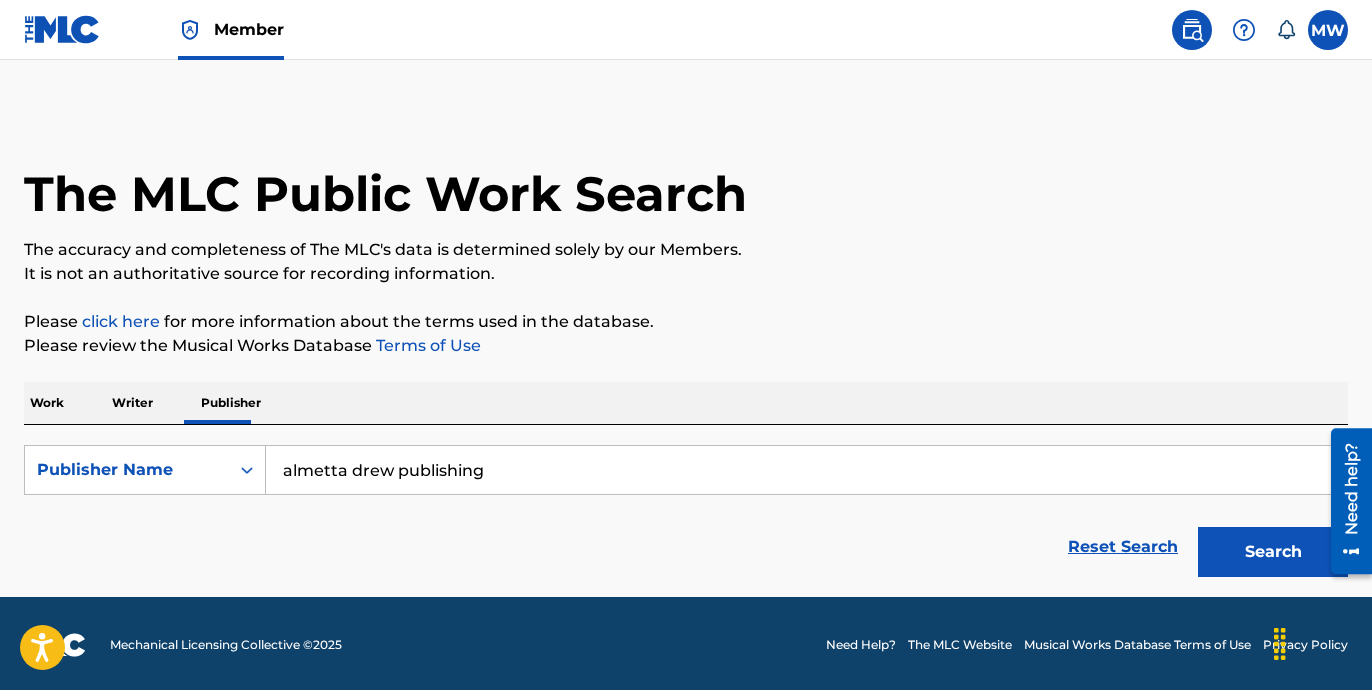 click on "Search" at bounding box center (1273, 552) 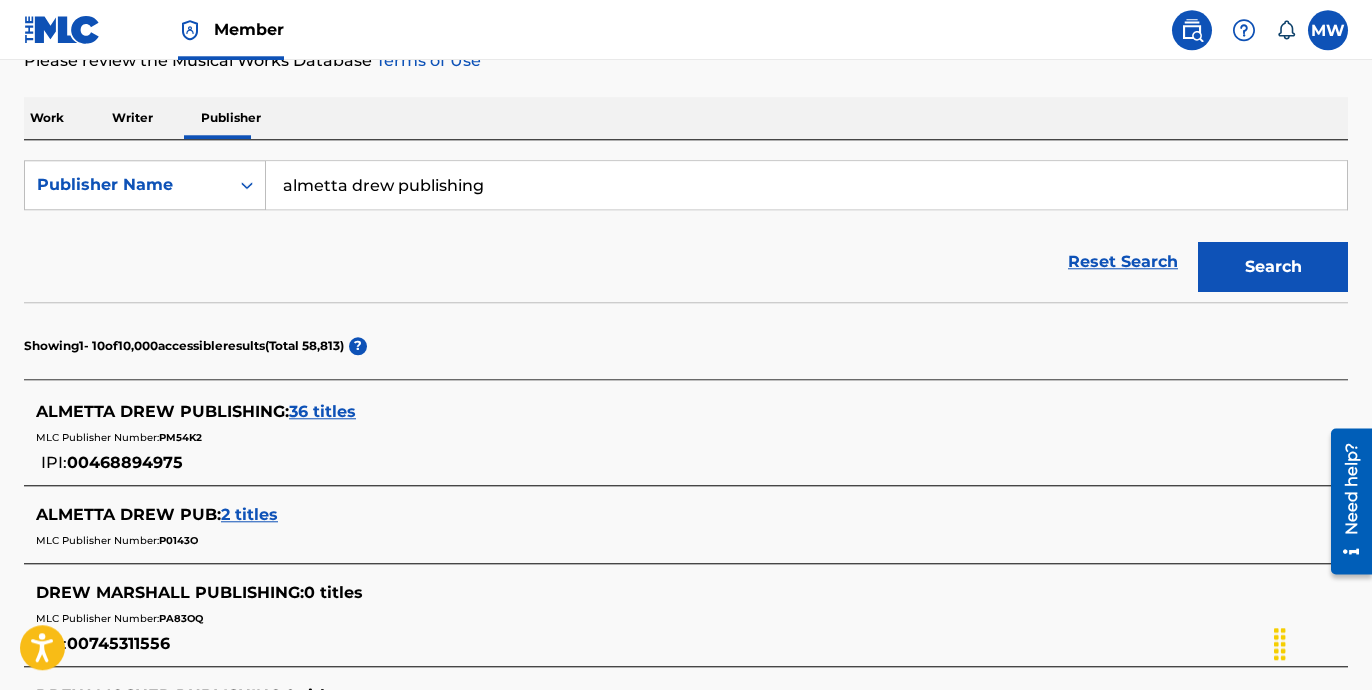 scroll, scrollTop: 323, scrollLeft: 0, axis: vertical 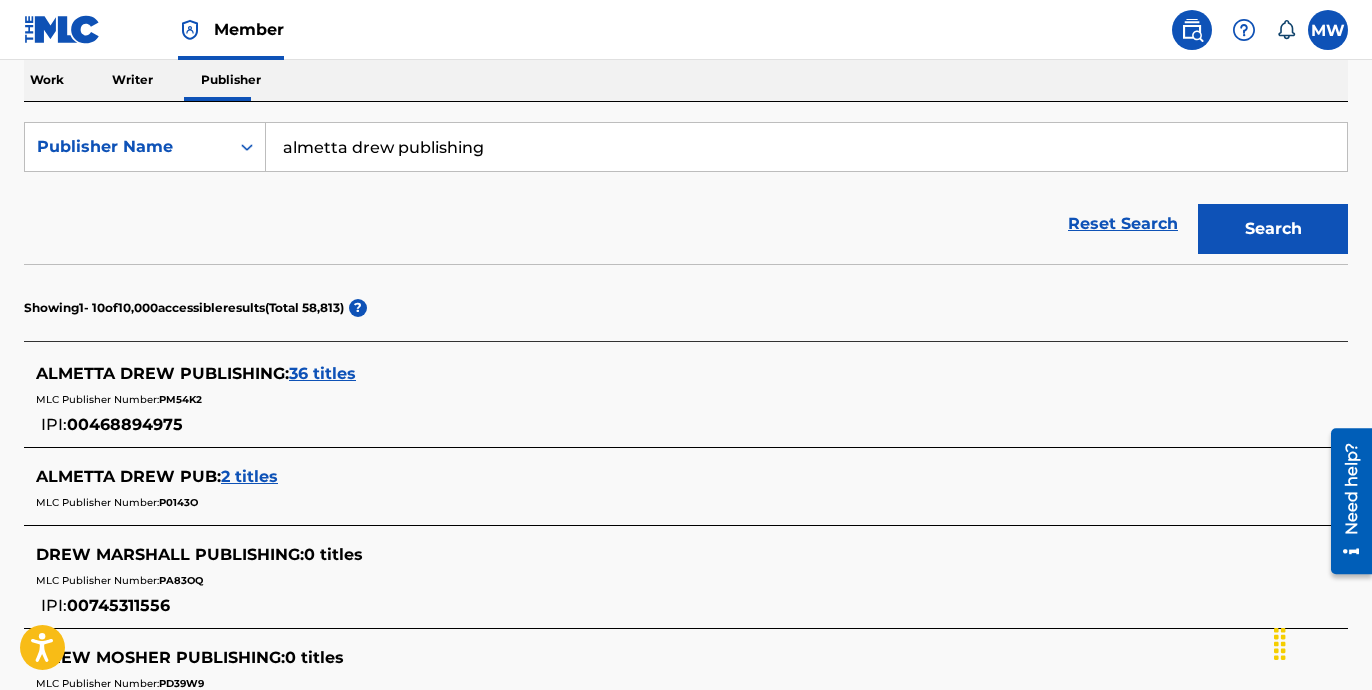 click on "2 titles" at bounding box center (249, 476) 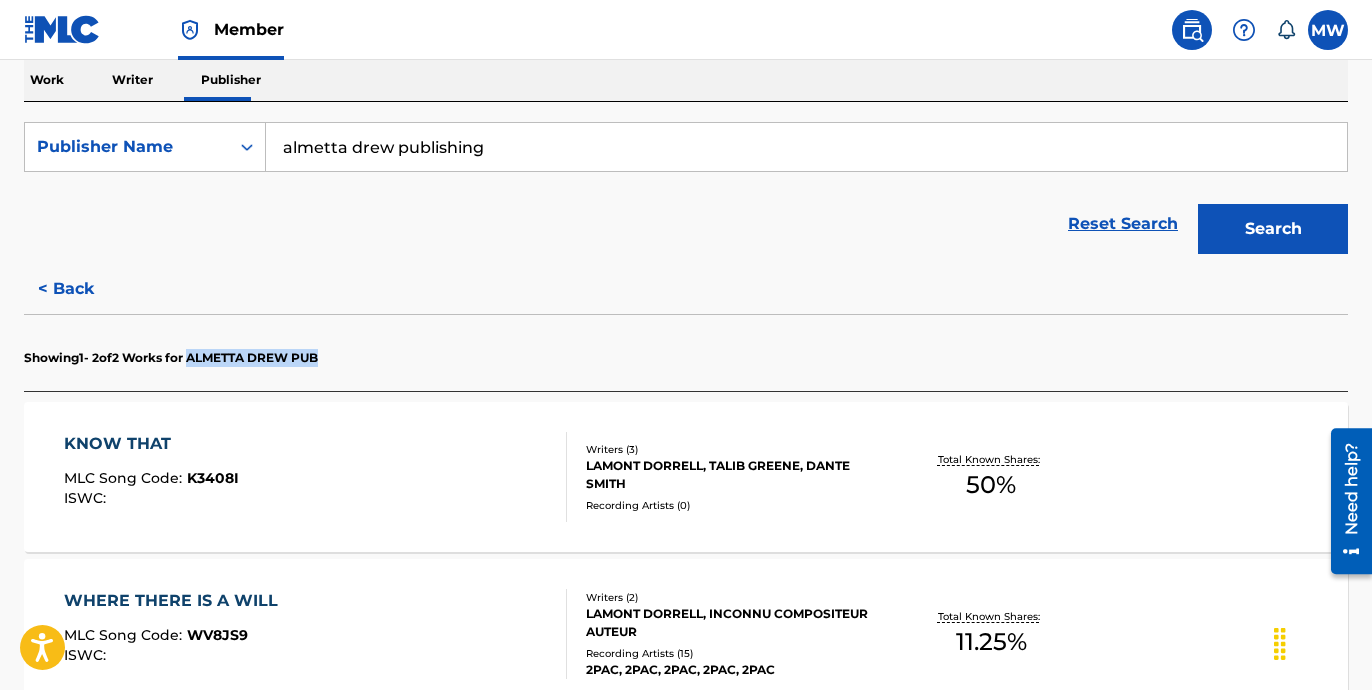 drag, startPoint x: 327, startPoint y: 352, endPoint x: 202, endPoint y: 354, distance: 125.016 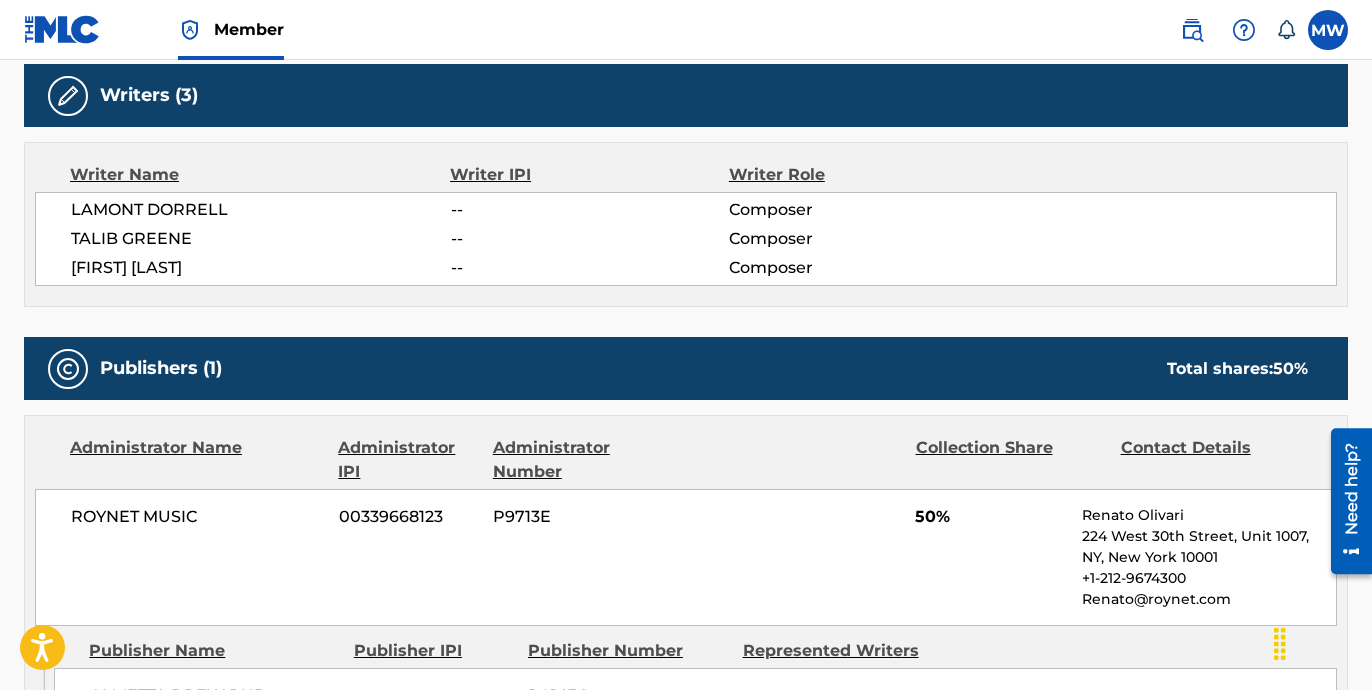 scroll, scrollTop: 800, scrollLeft: 0, axis: vertical 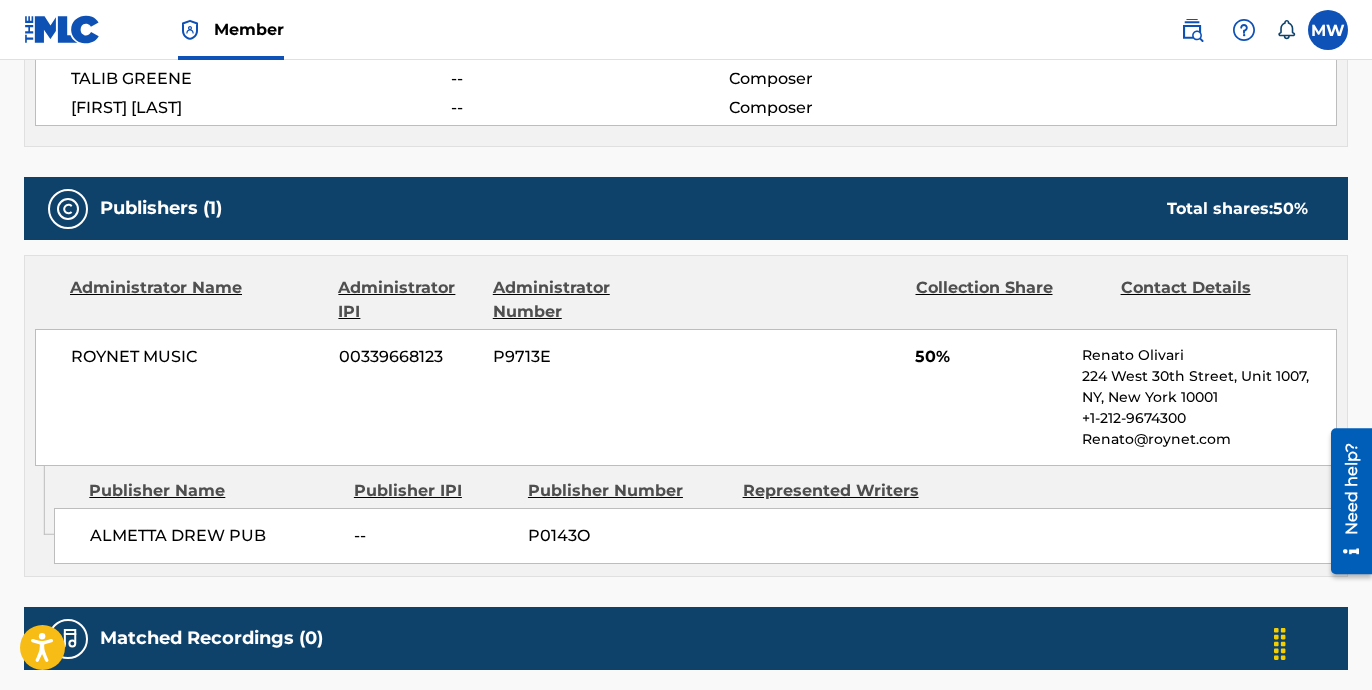 click on "P0143O" at bounding box center [627, 536] 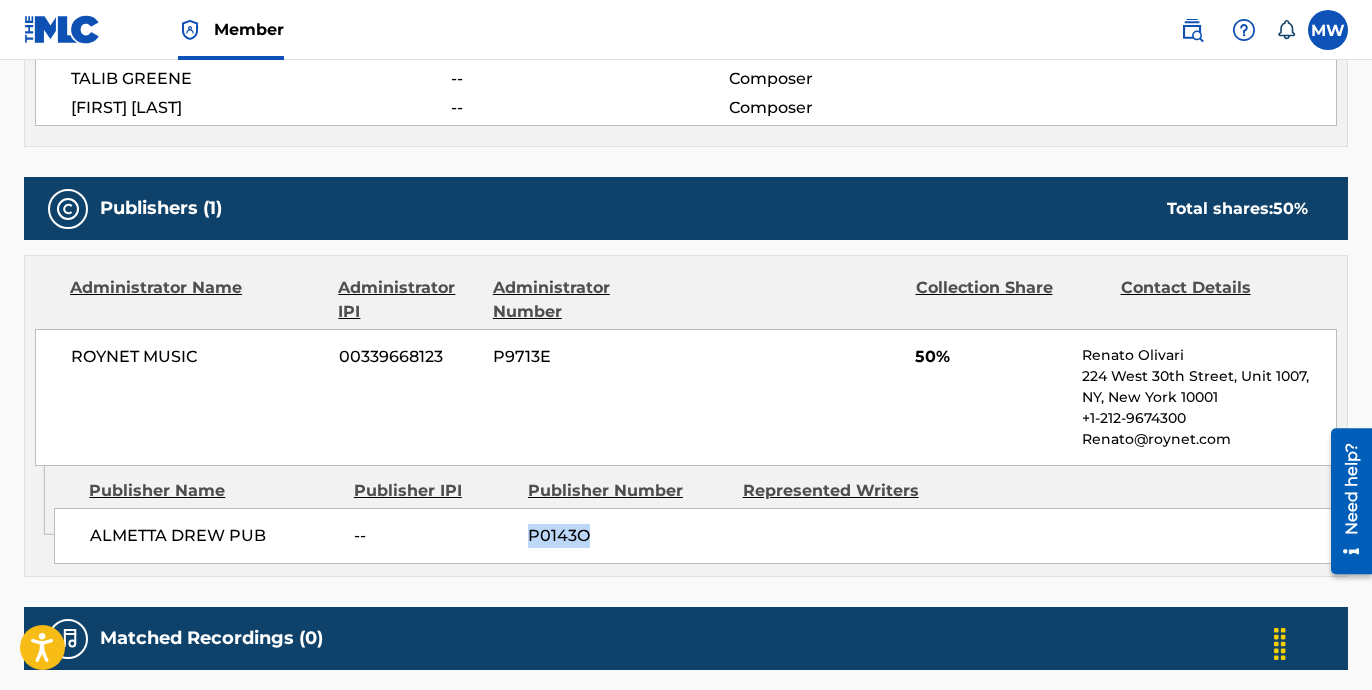 click on "P0143O" at bounding box center [627, 536] 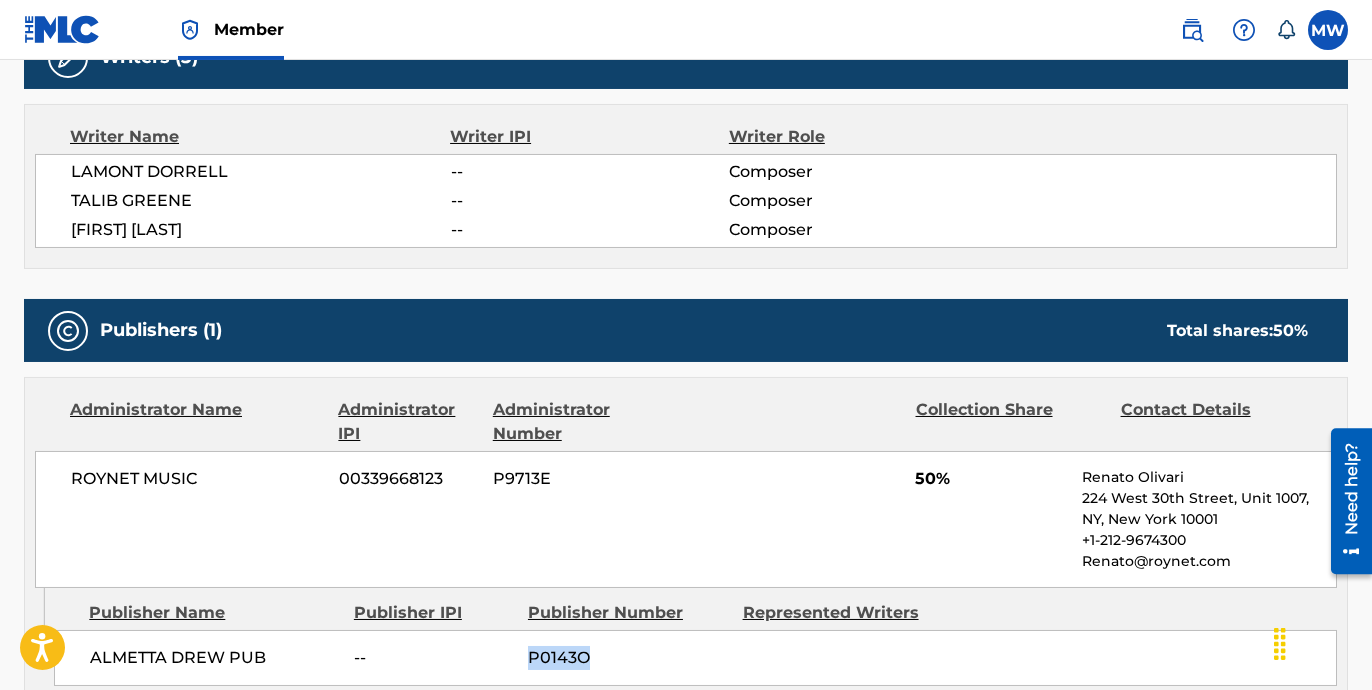 scroll, scrollTop: 704, scrollLeft: 0, axis: vertical 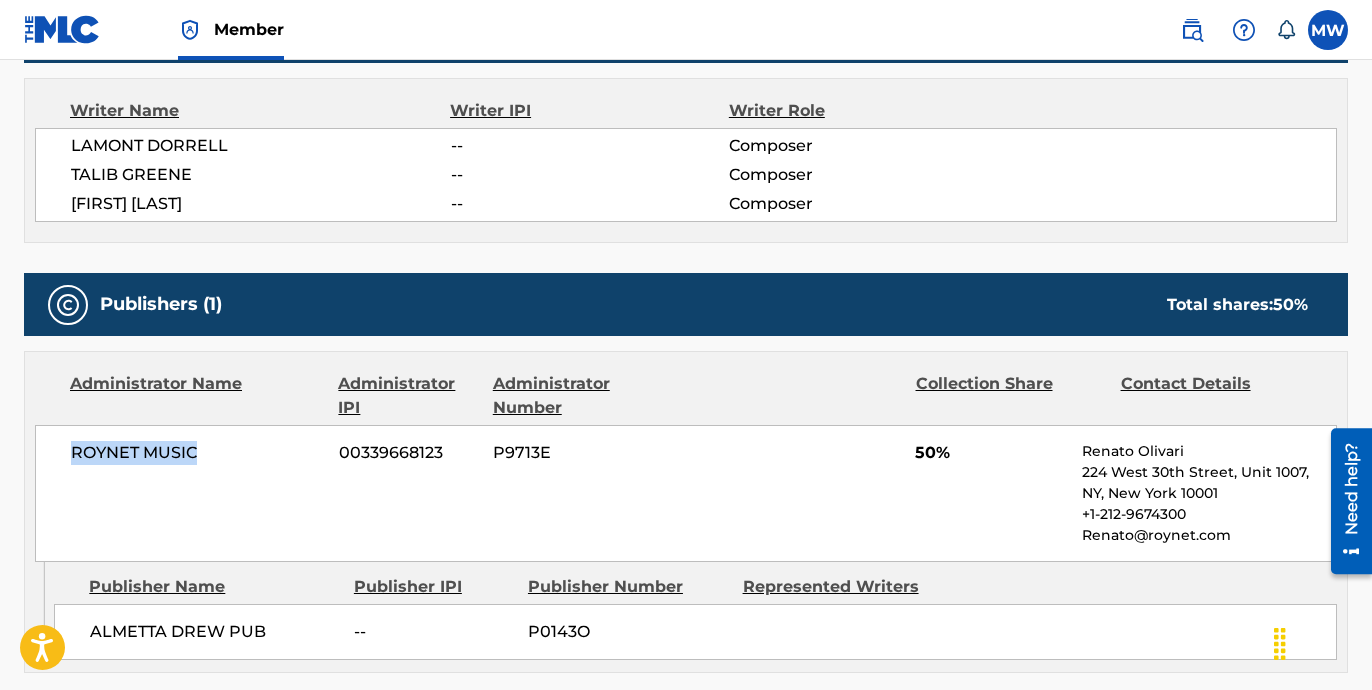 drag, startPoint x: 223, startPoint y: 451, endPoint x: 72, endPoint y: 449, distance: 151.01324 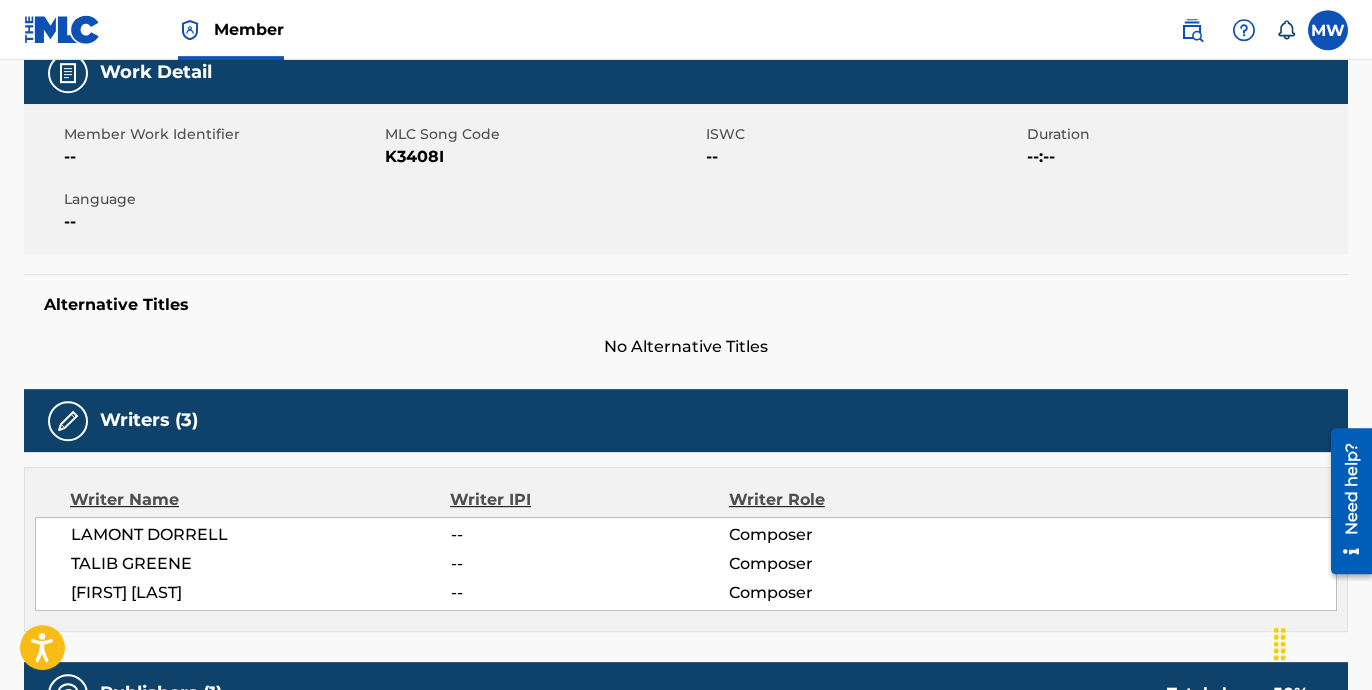 scroll, scrollTop: 0, scrollLeft: 0, axis: both 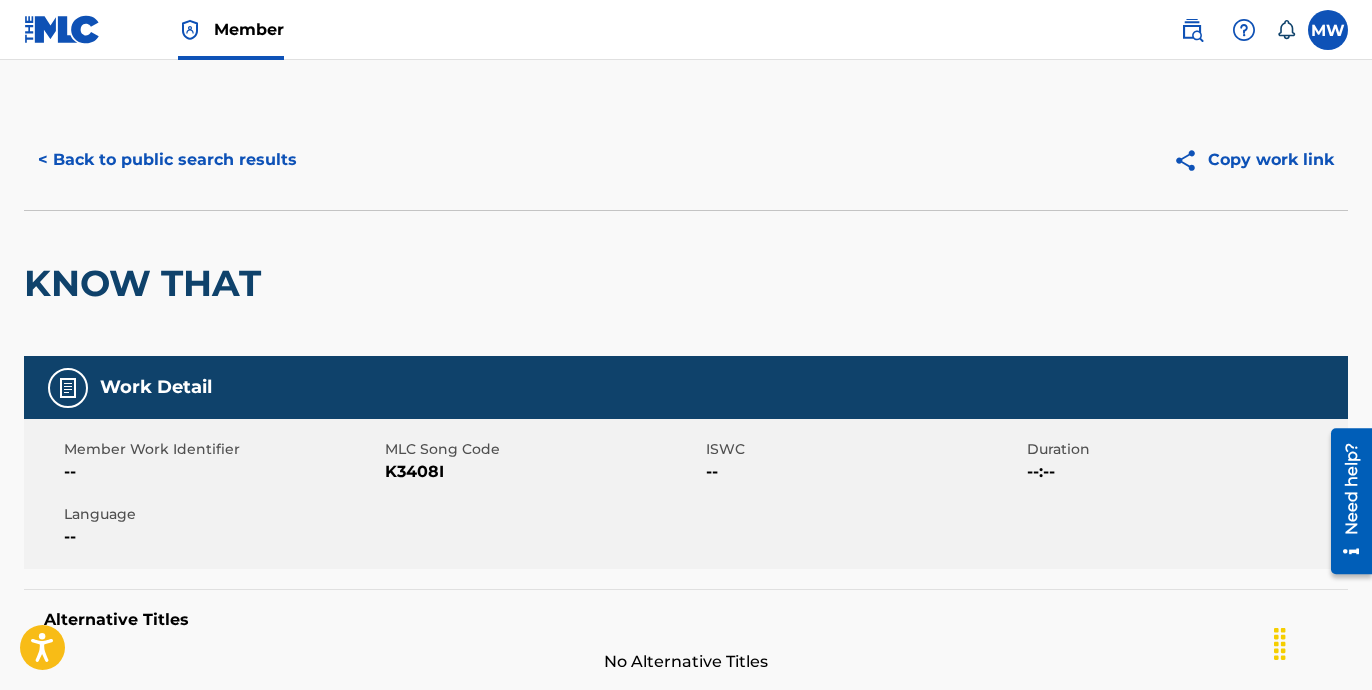 click on "< Back to public search results" at bounding box center [167, 160] 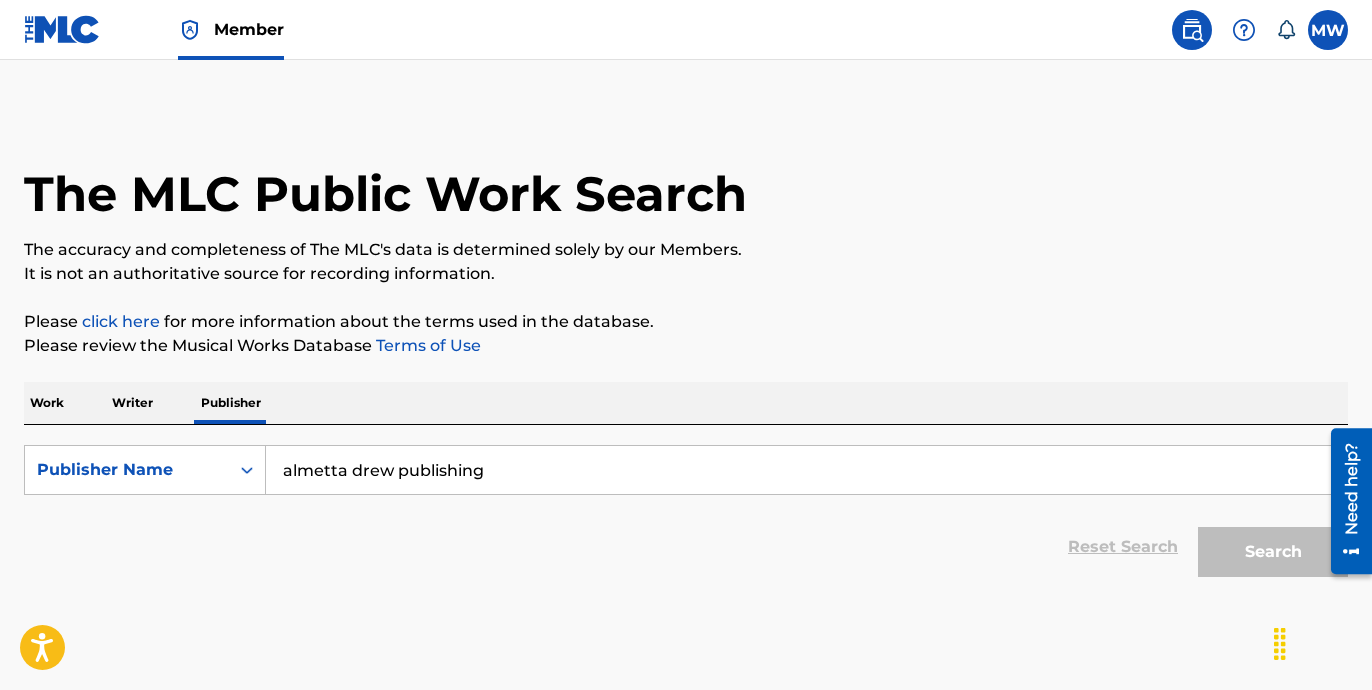 scroll, scrollTop: 64, scrollLeft: 0, axis: vertical 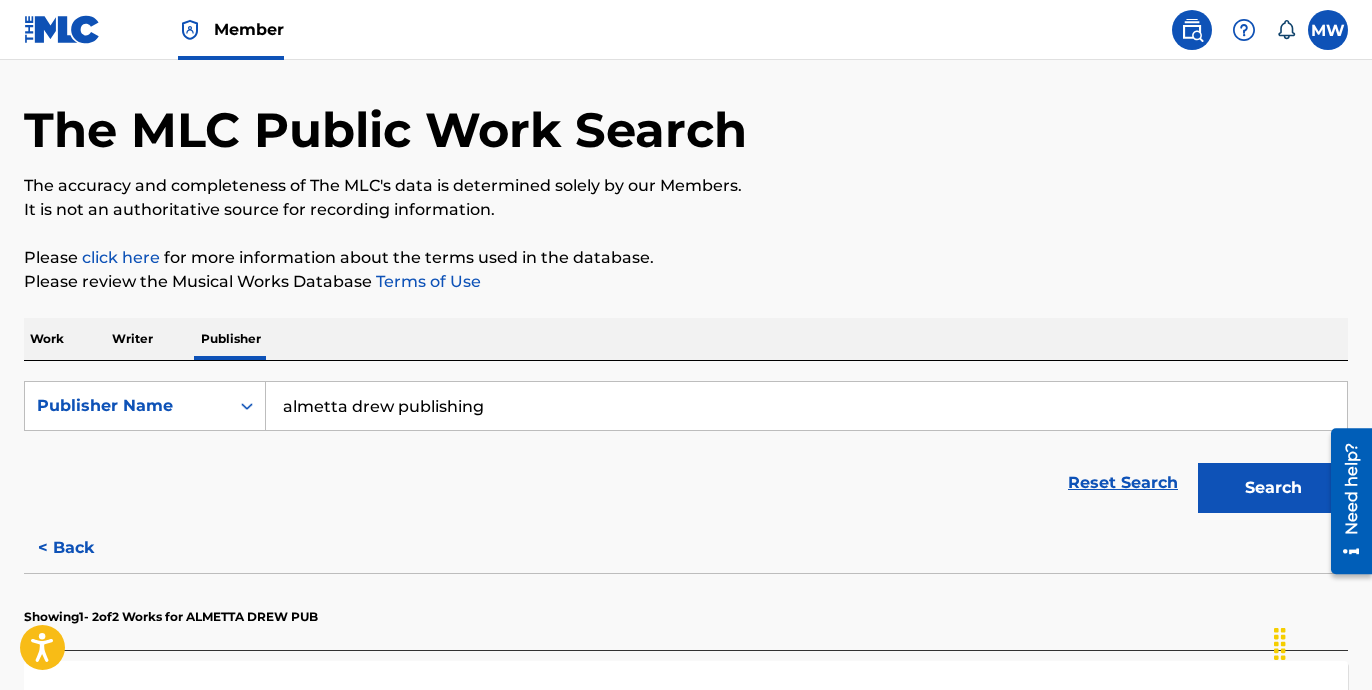 click on "almetta drew publishing" at bounding box center [806, 406] 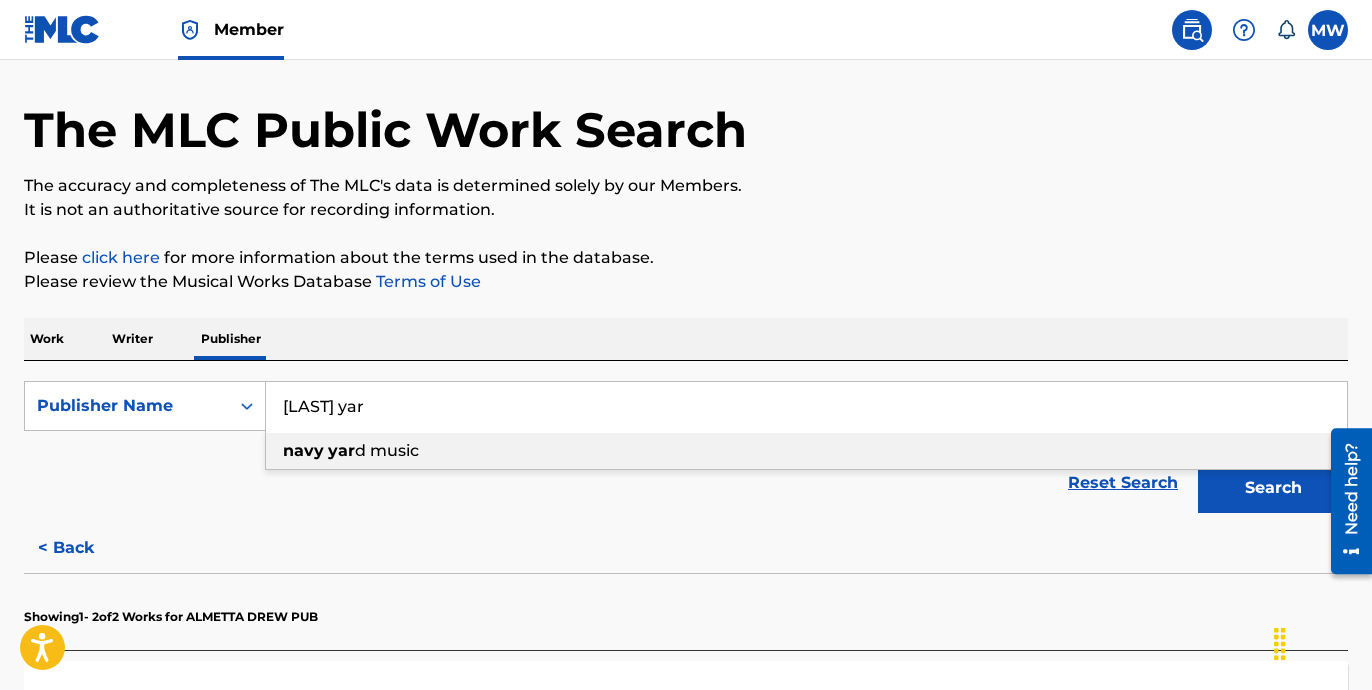 click on "d music" at bounding box center (387, 450) 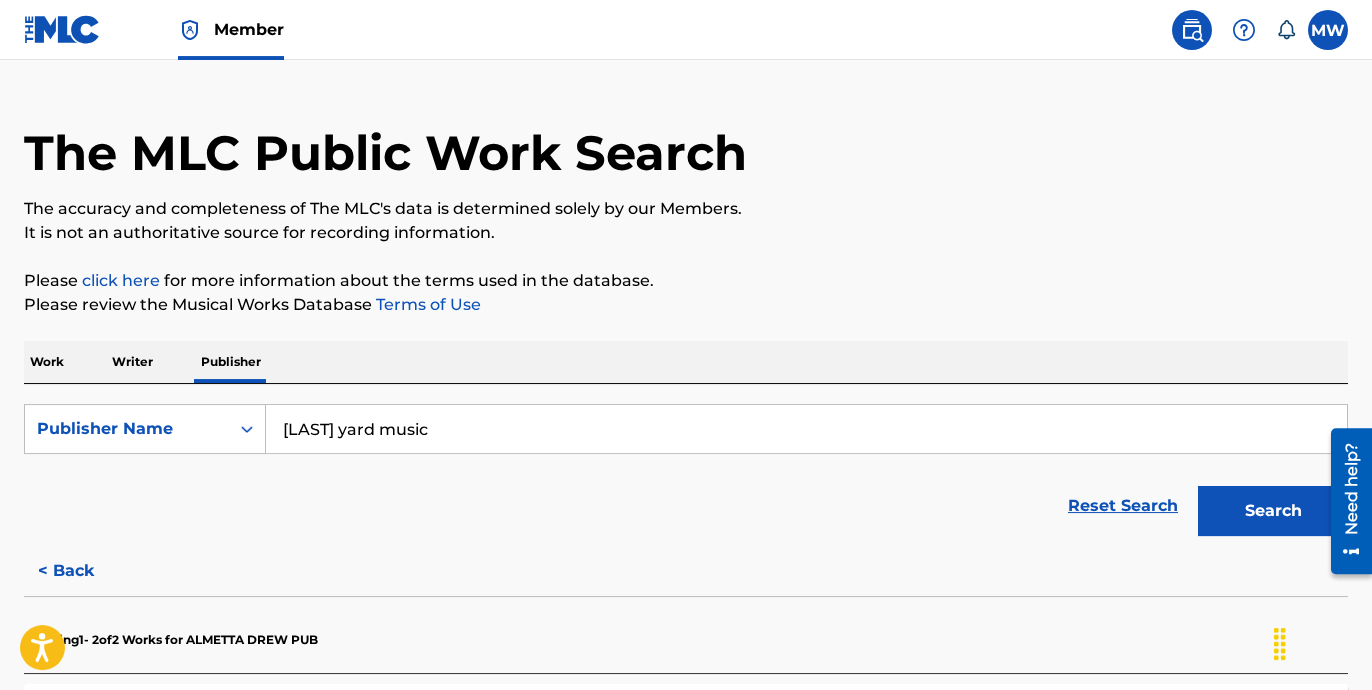 scroll, scrollTop: 0, scrollLeft: 0, axis: both 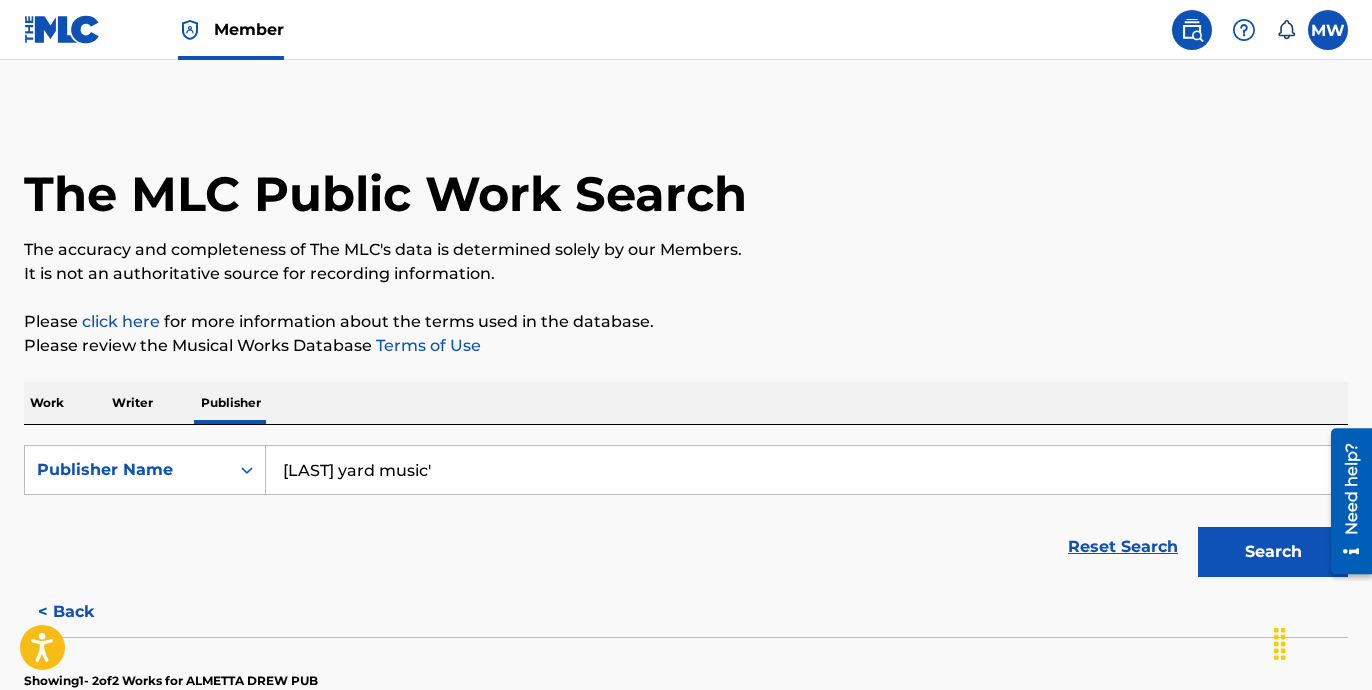 type on "[LAST] yard music" 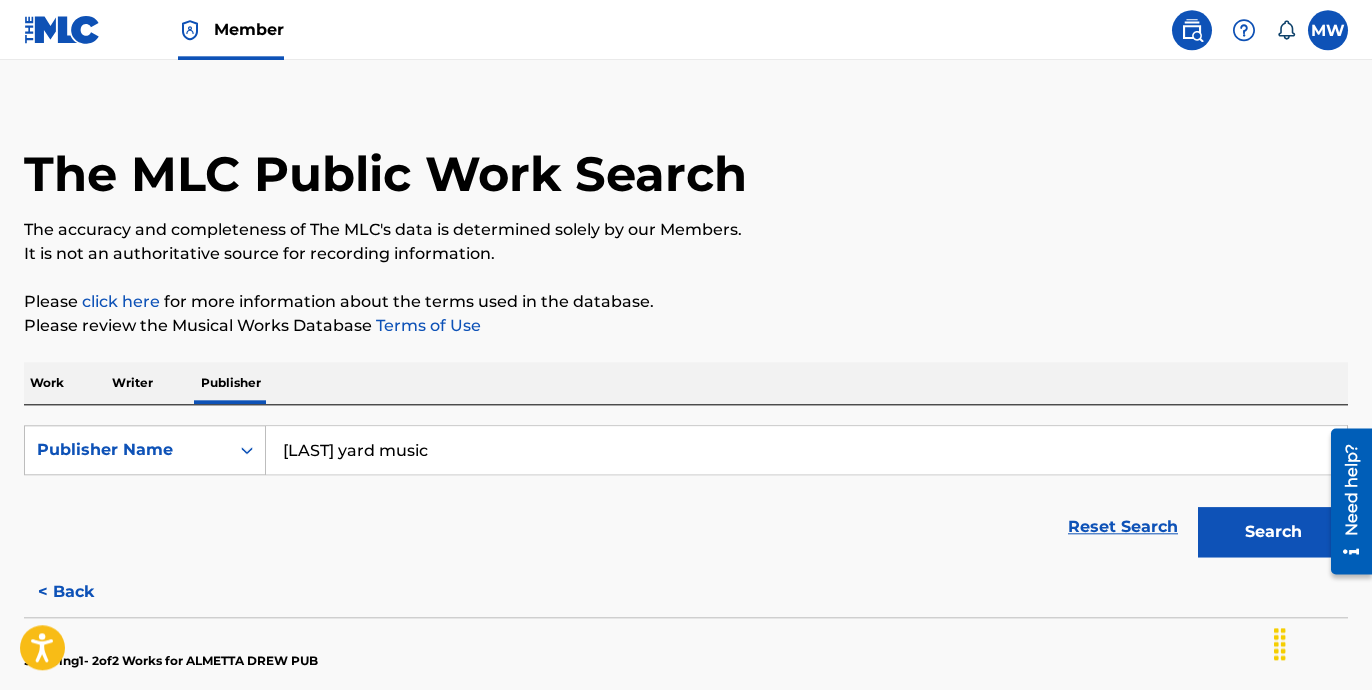 scroll, scrollTop: 256, scrollLeft: 0, axis: vertical 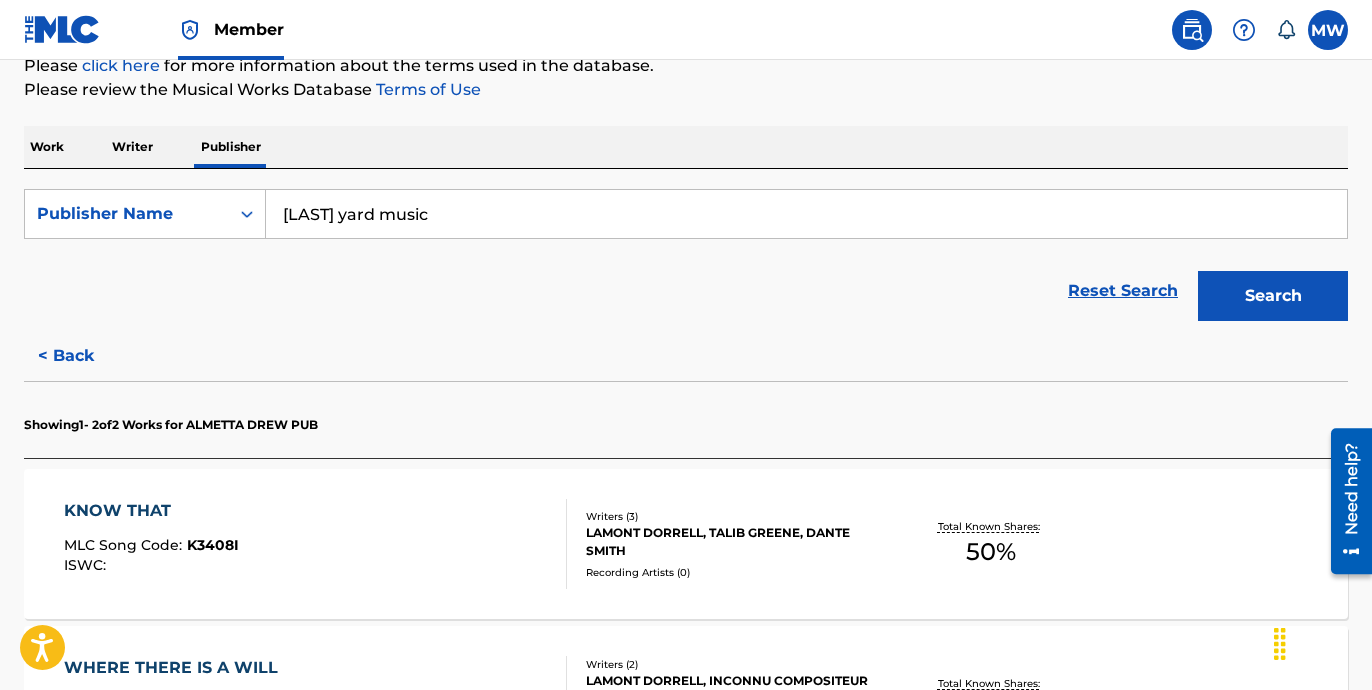 click on "Search" at bounding box center [1273, 296] 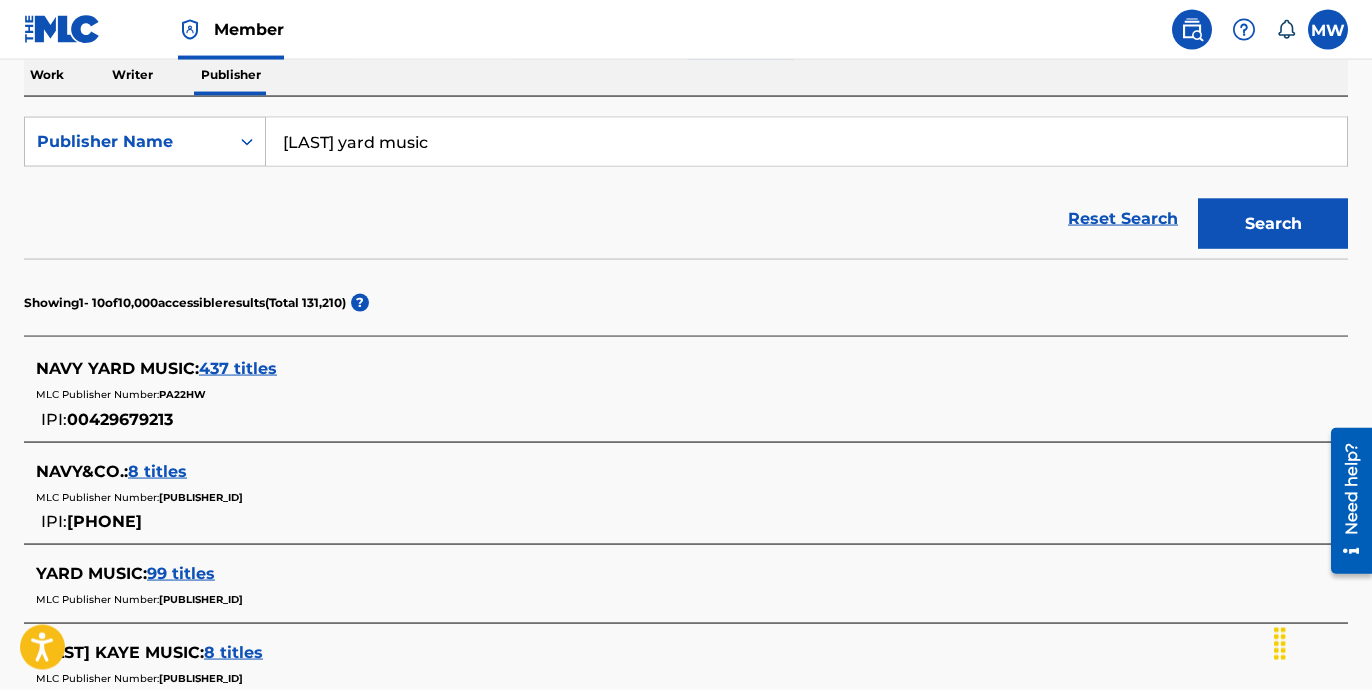 scroll, scrollTop: 355, scrollLeft: 0, axis: vertical 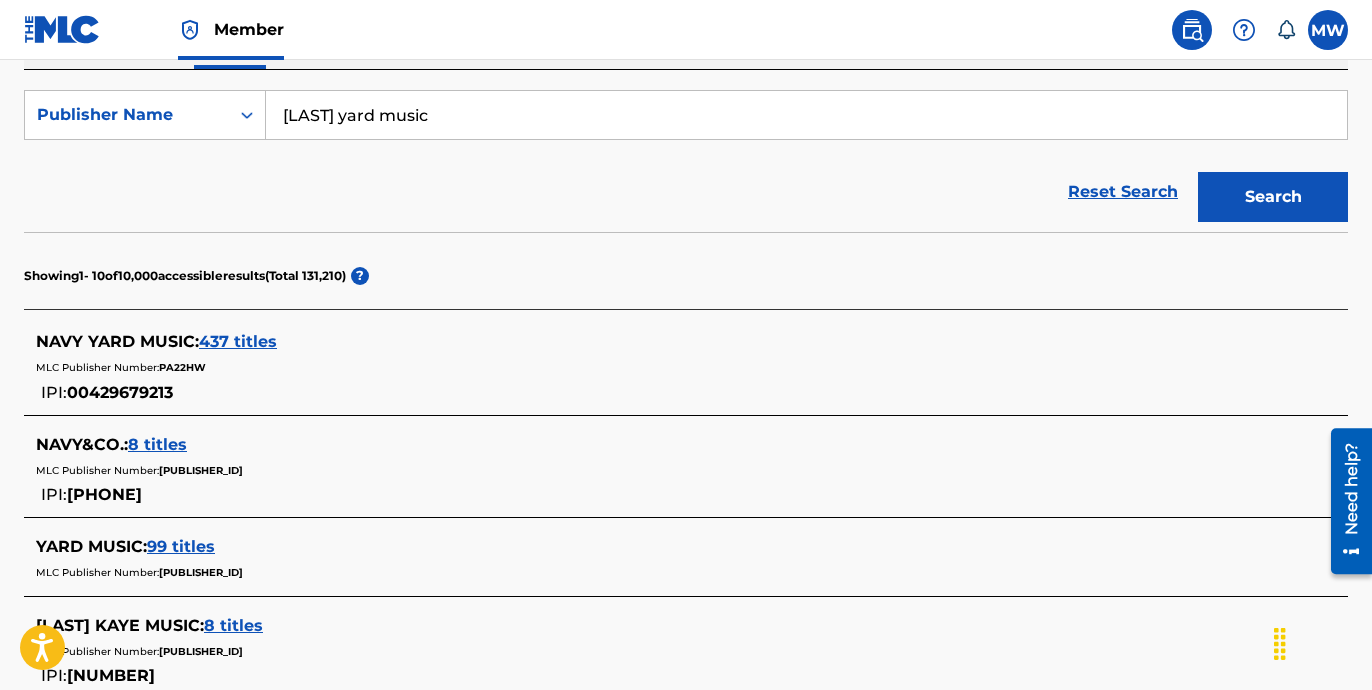 click on "437 titles" at bounding box center [238, 341] 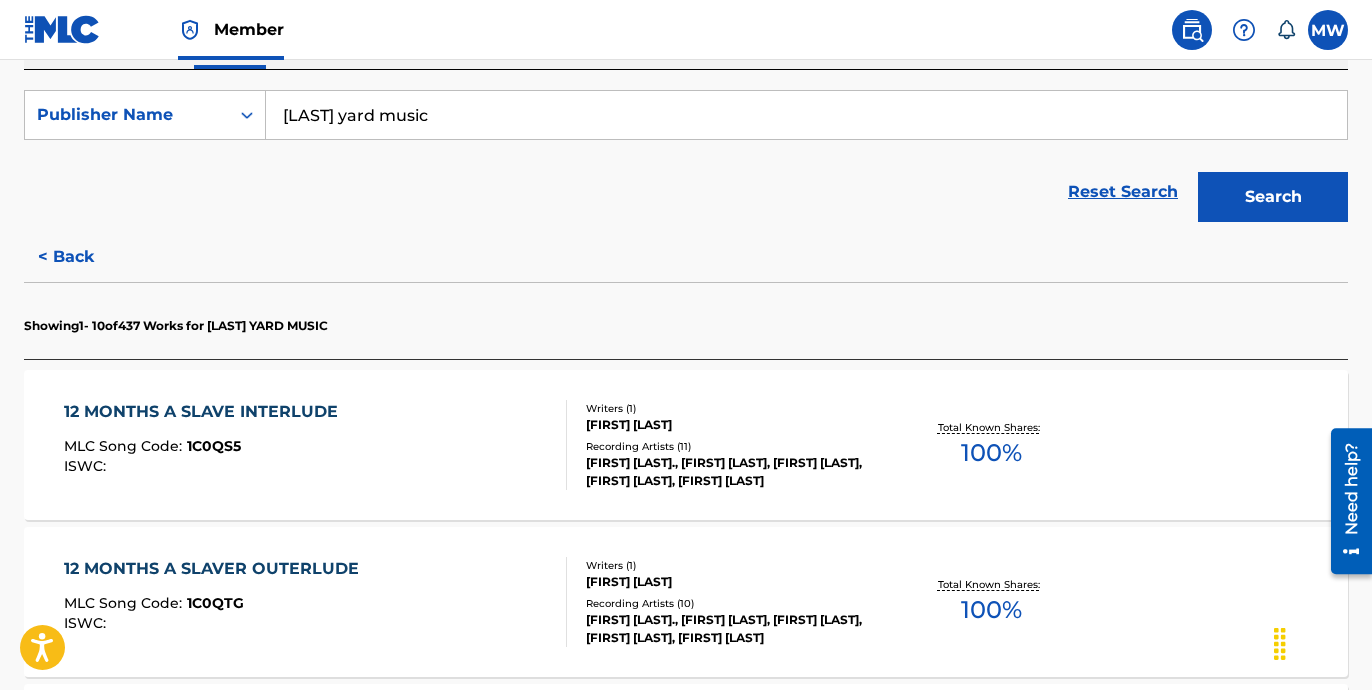 click on "12 MONTHS A SLAVE INTERLUDE MLC Song Code : 1C0QS5 ISWC :" at bounding box center (206, 445) 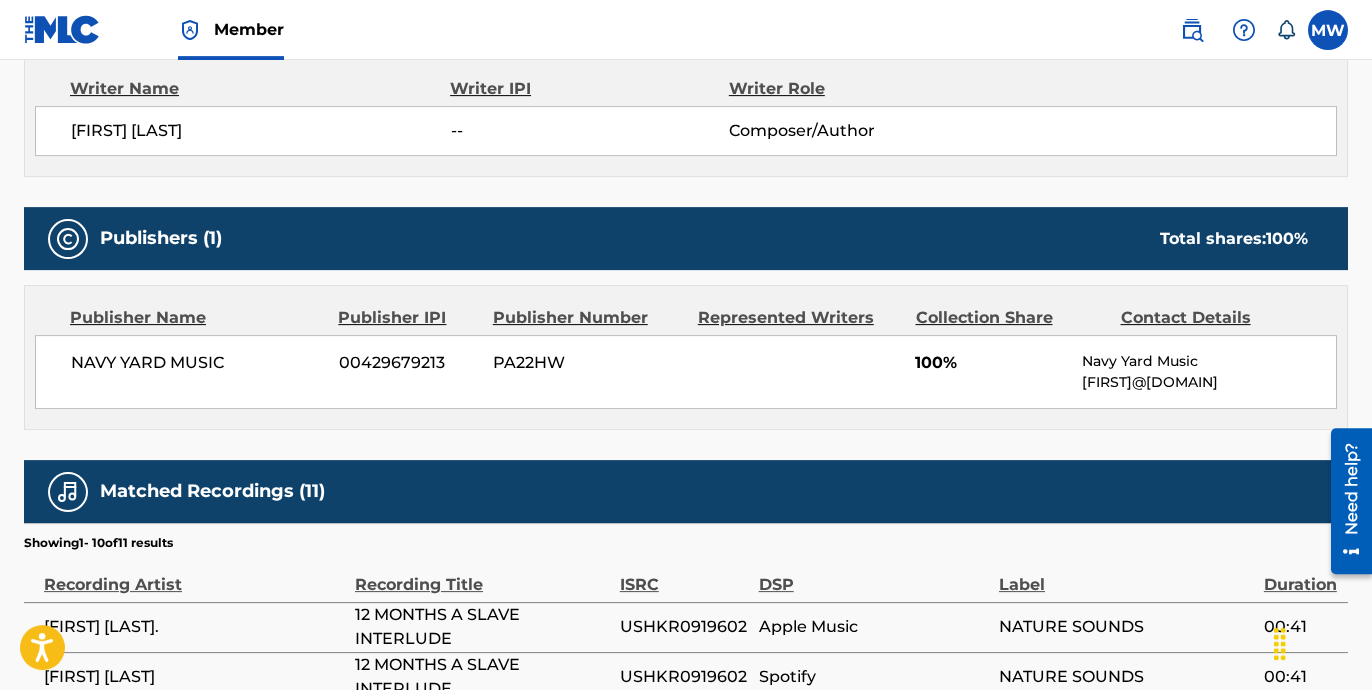 scroll, scrollTop: 752, scrollLeft: 0, axis: vertical 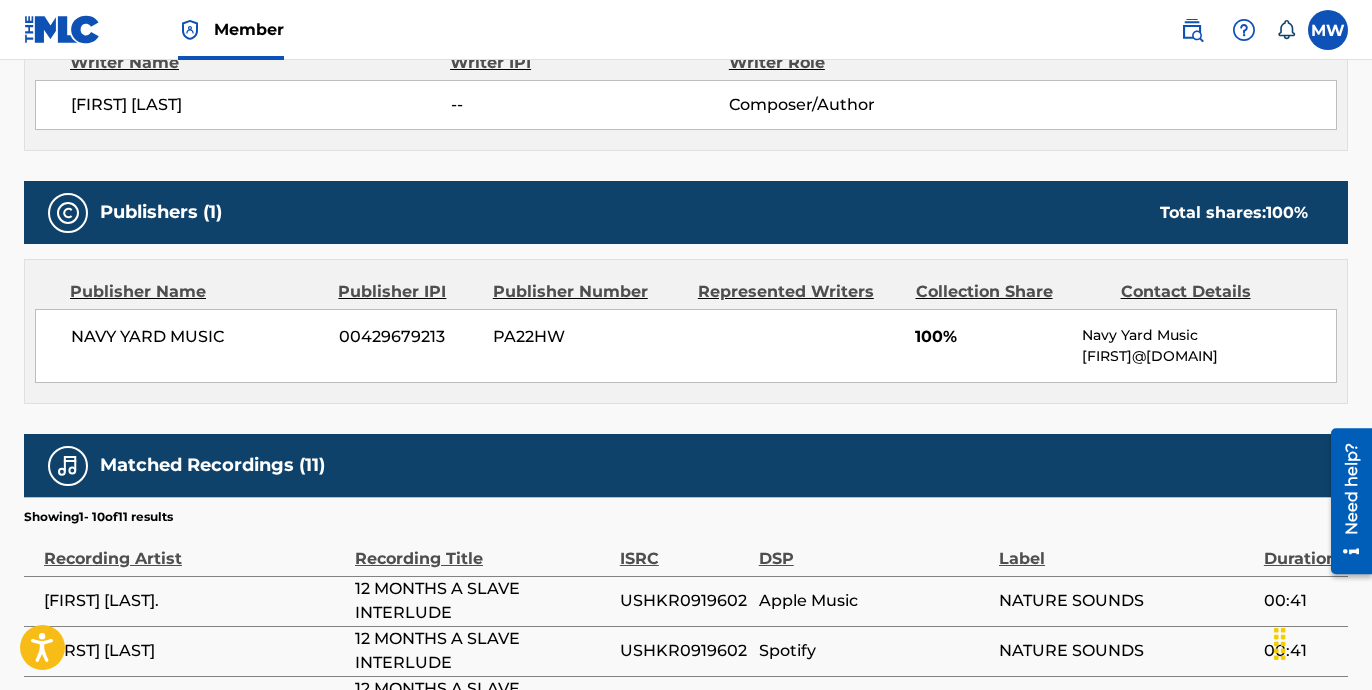 click on "00429679213" at bounding box center (408, 337) 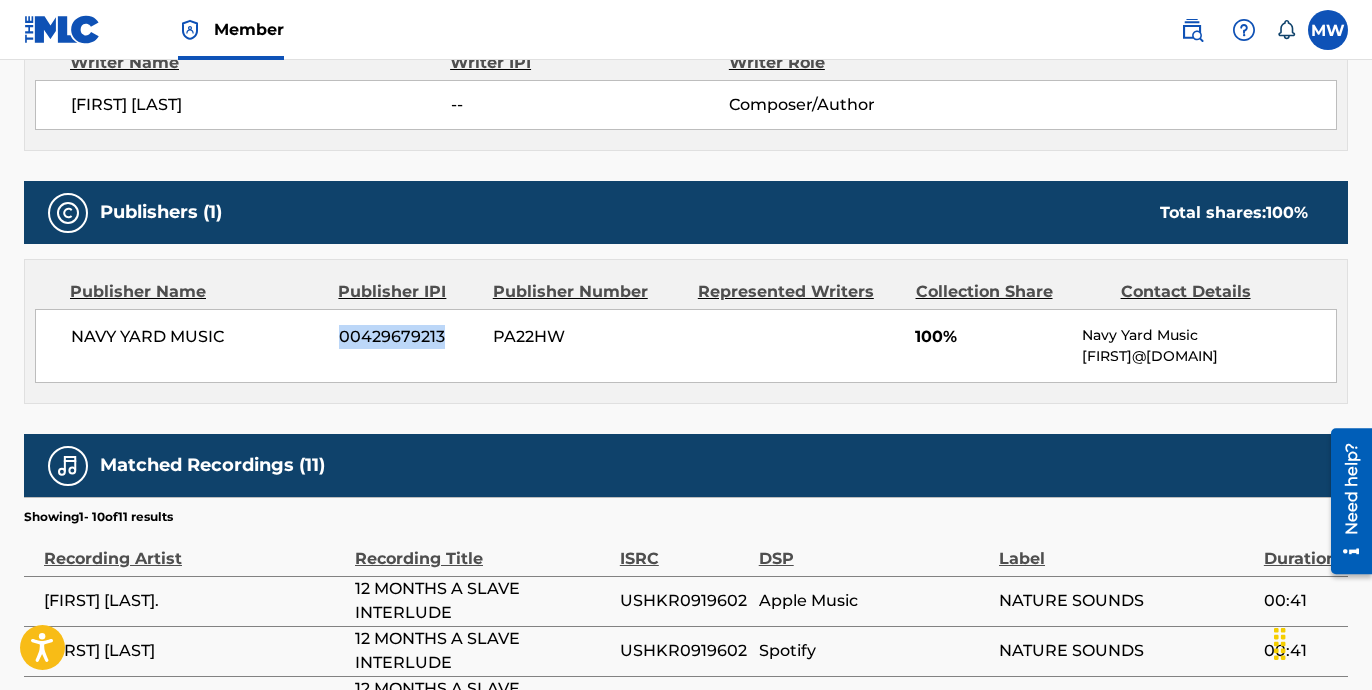click on "00429679213" at bounding box center [408, 337] 